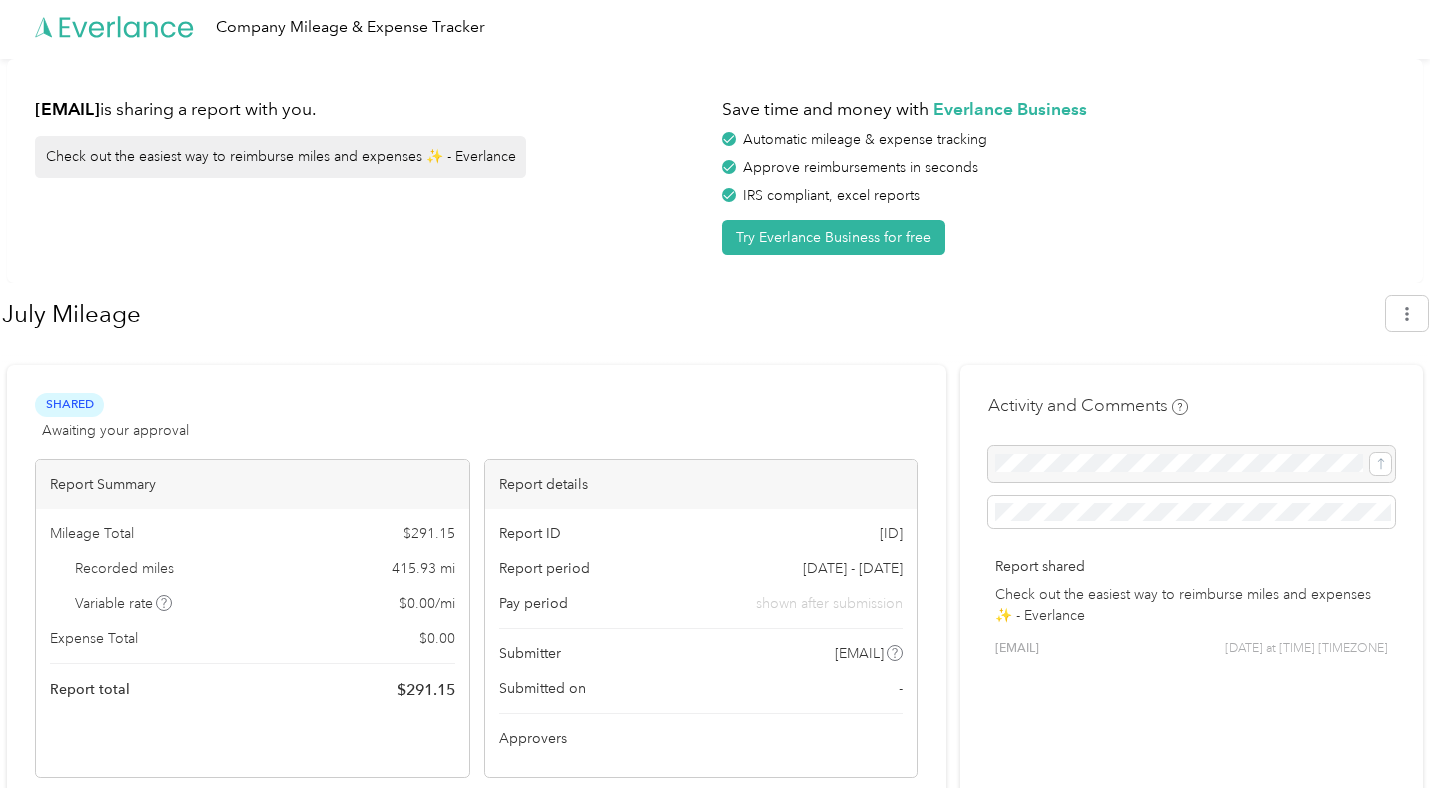 scroll, scrollTop: 0, scrollLeft: 0, axis: both 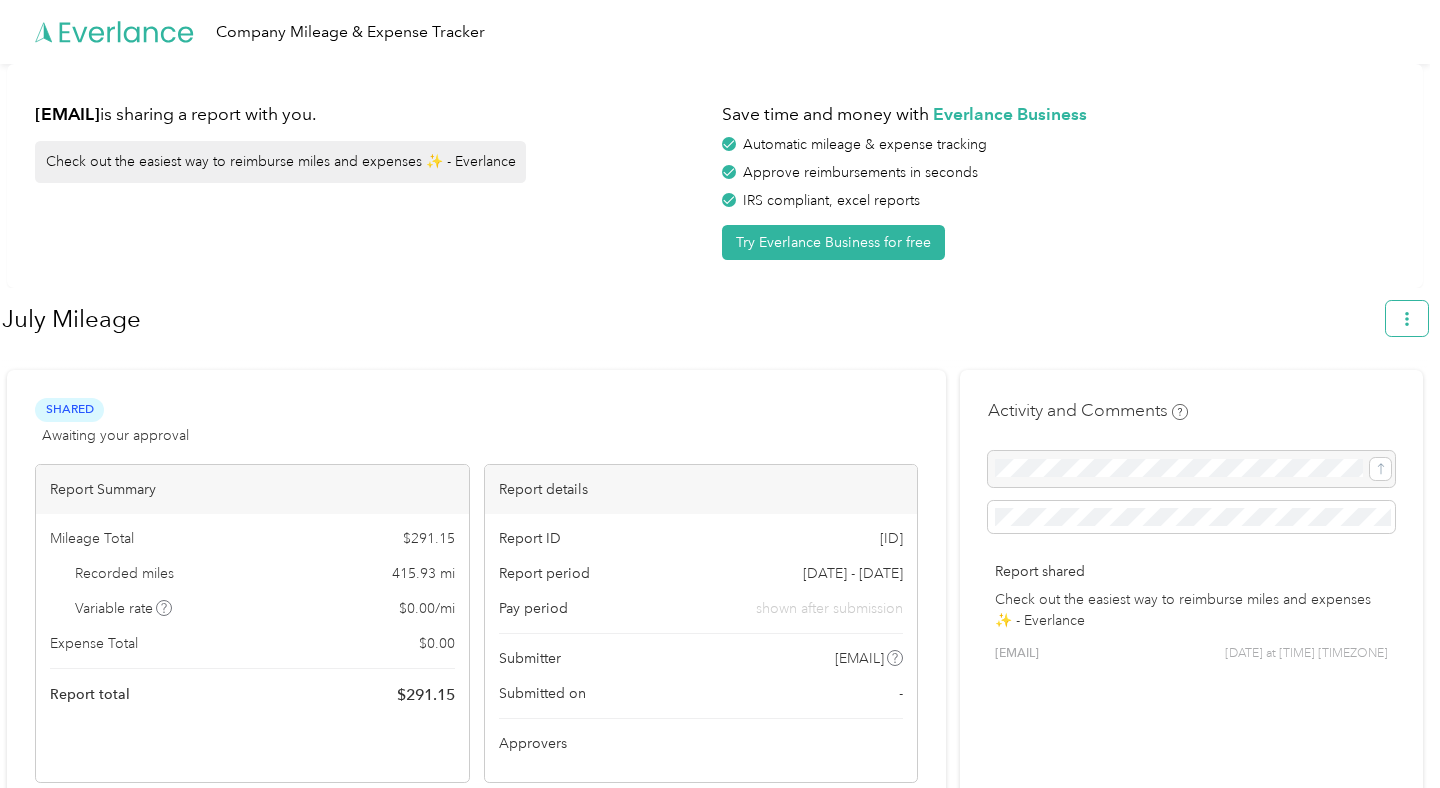 click 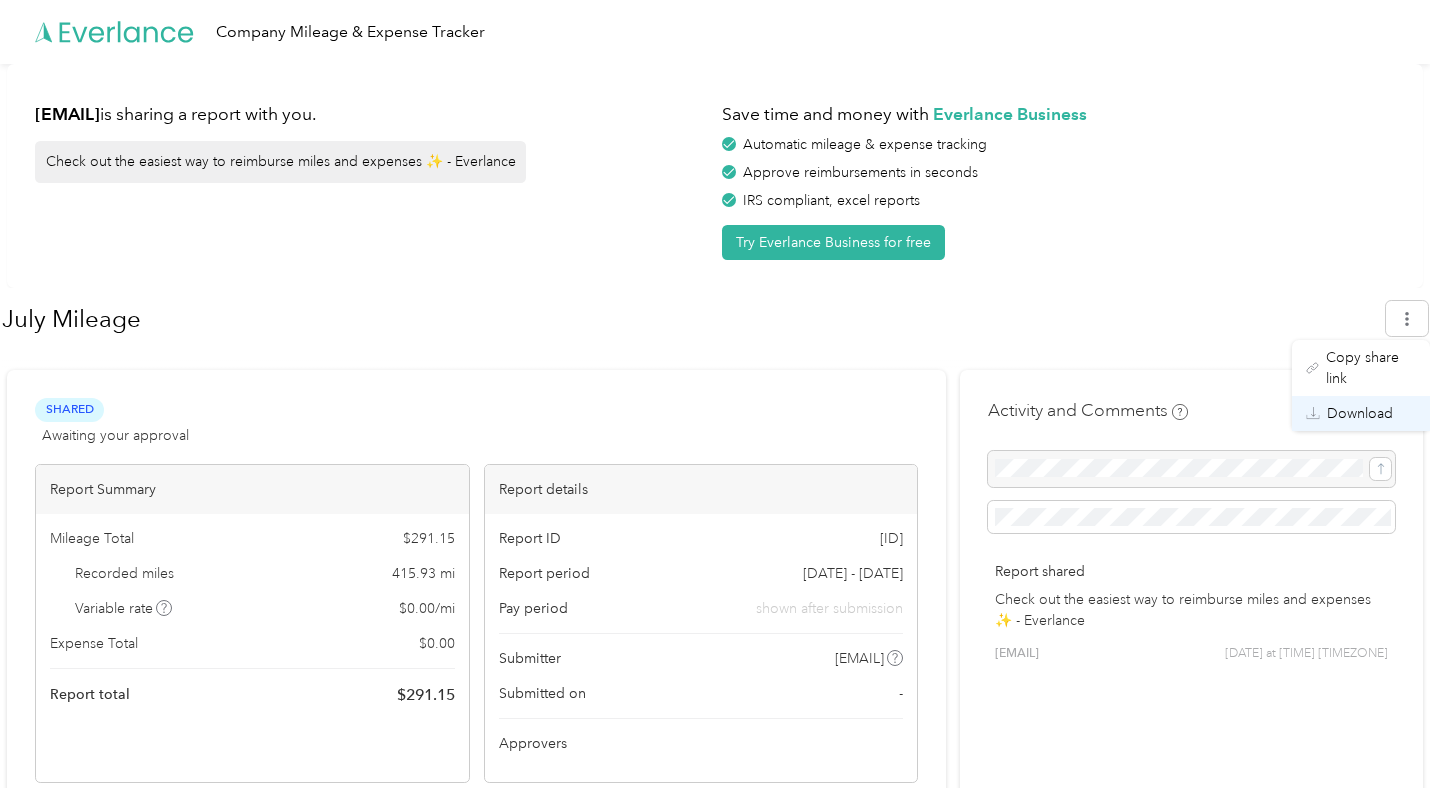 click on "Download" at bounding box center [1360, 413] 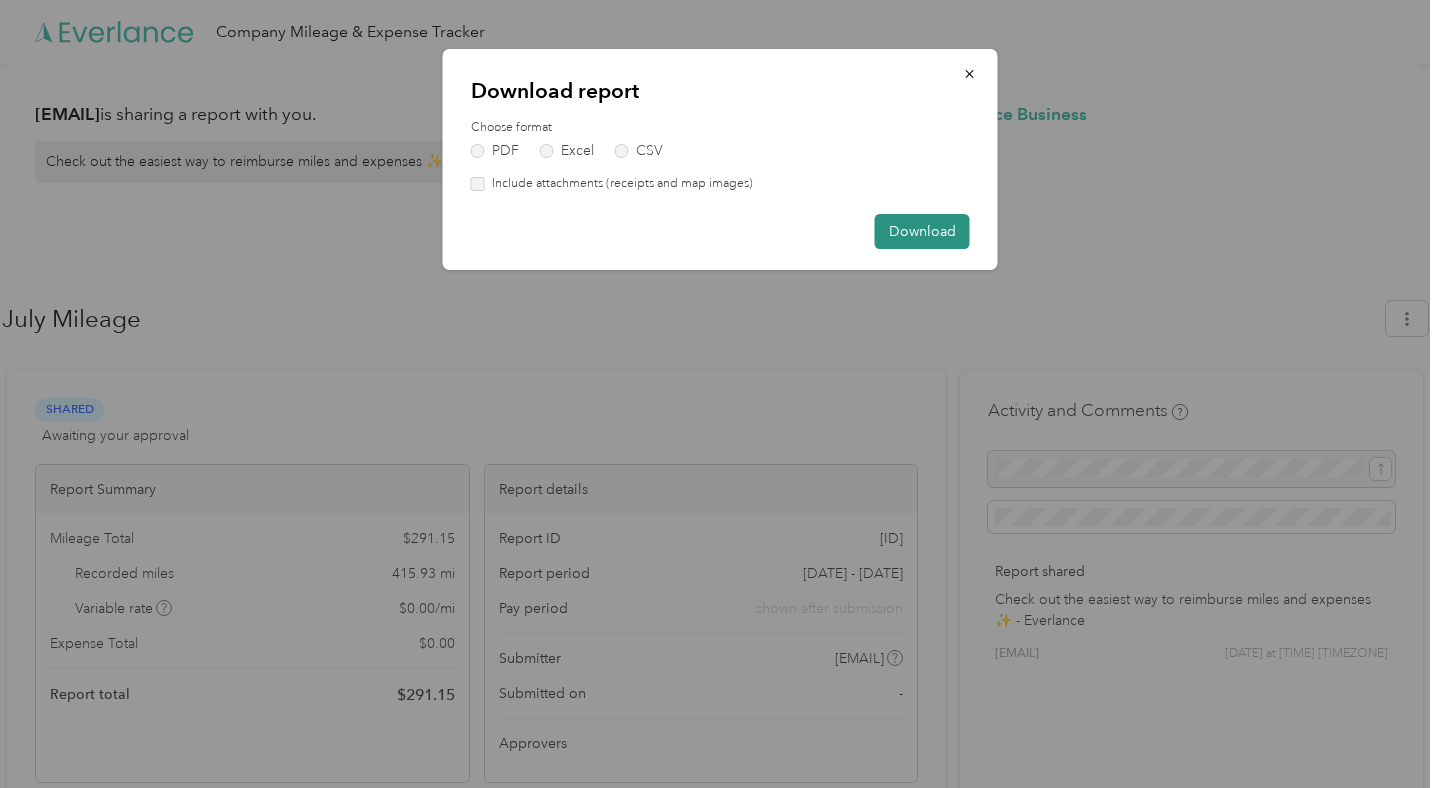 click on "Download" at bounding box center [922, 231] 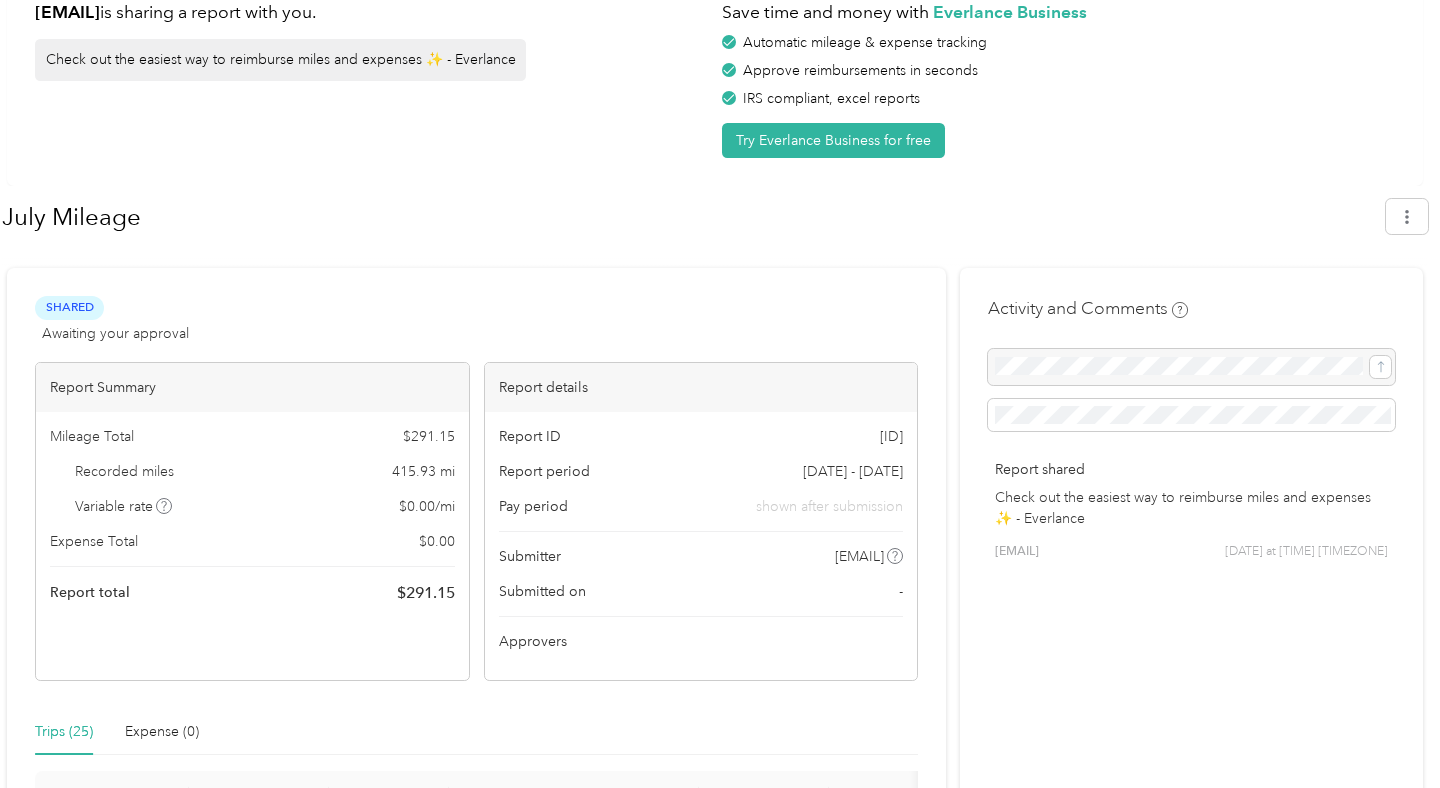 scroll, scrollTop: 0, scrollLeft: 0, axis: both 